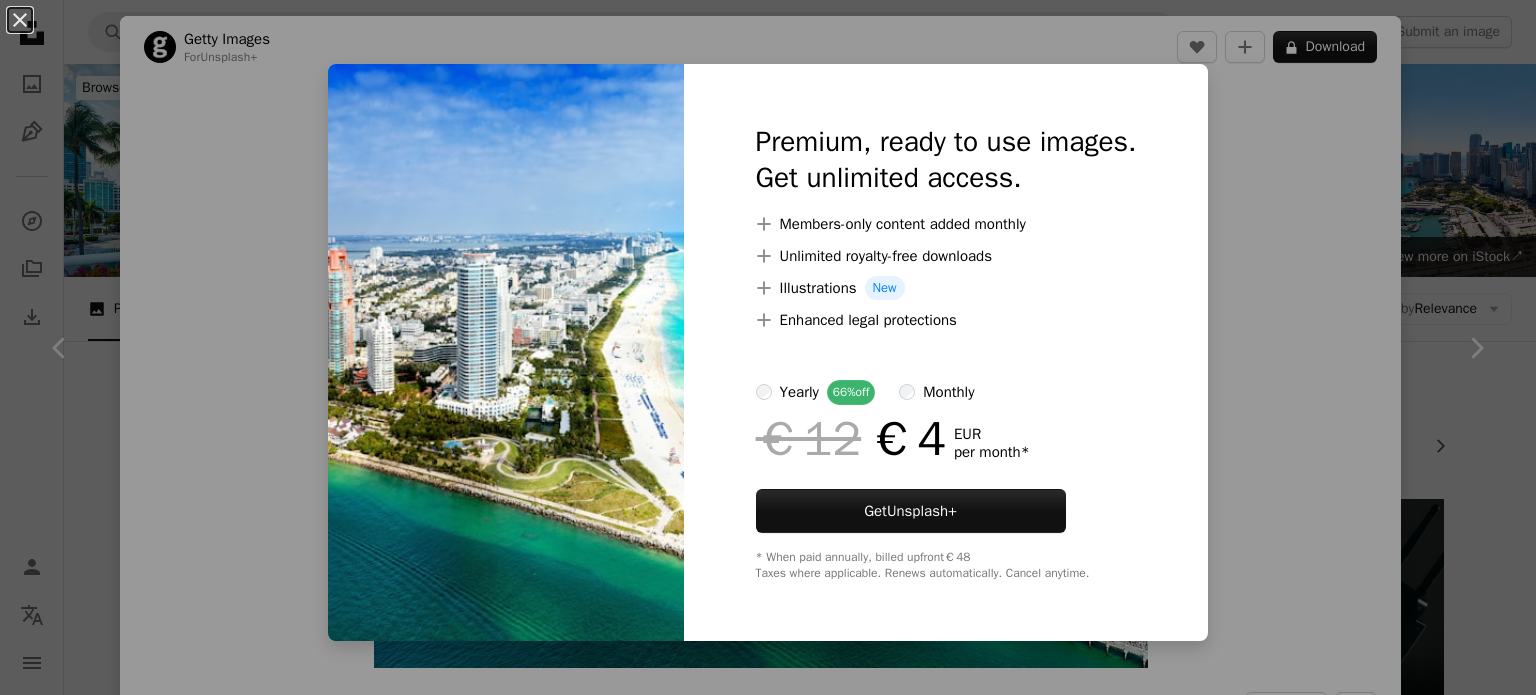 scroll, scrollTop: 527, scrollLeft: 0, axis: vertical 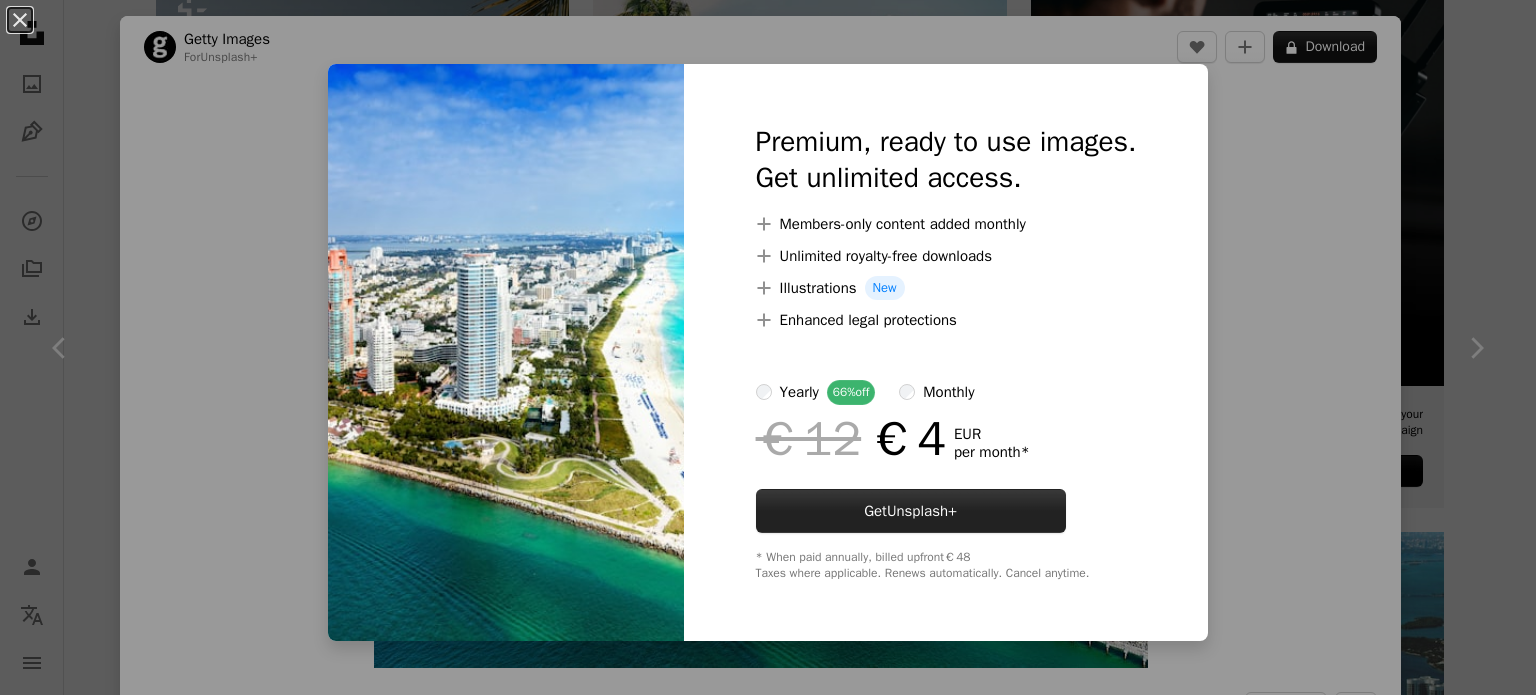 click on "Unsplash+" at bounding box center (922, 511) 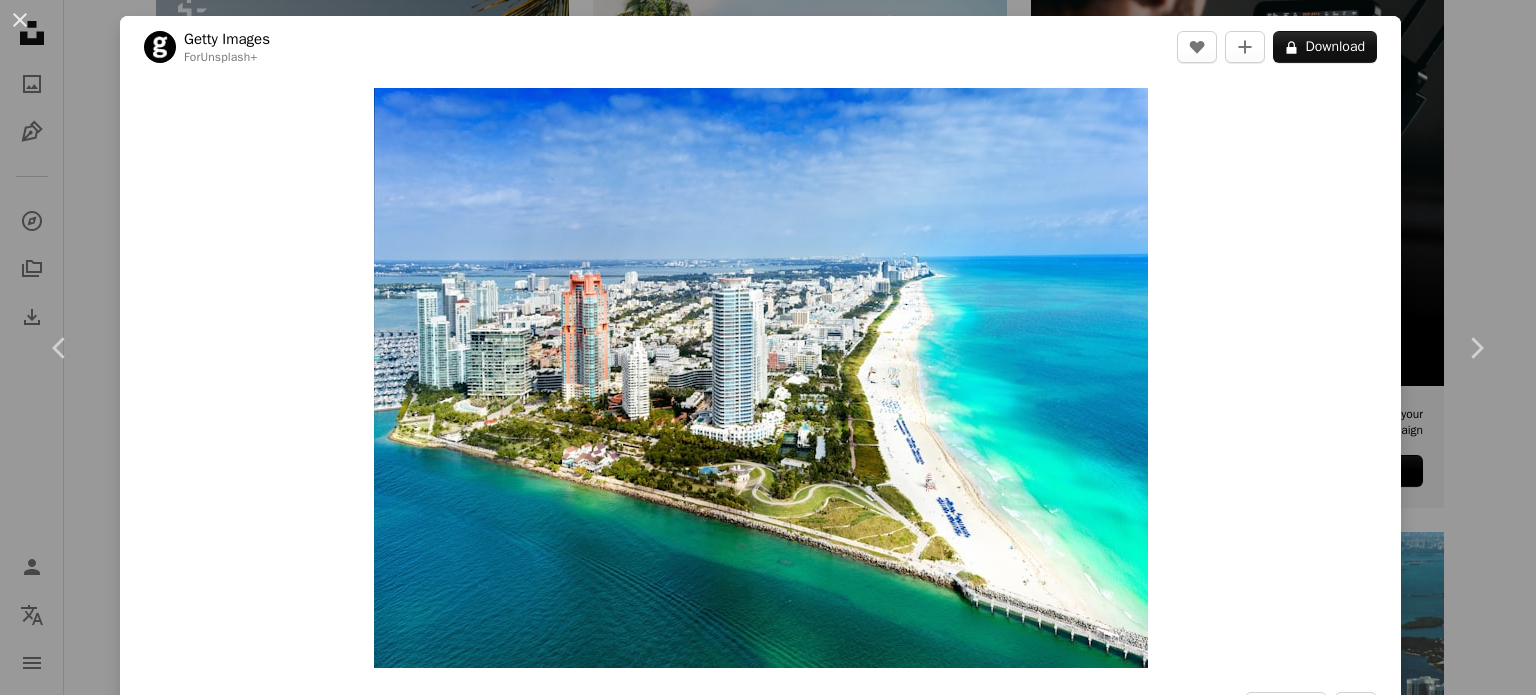 scroll, scrollTop: 145, scrollLeft: 0, axis: vertical 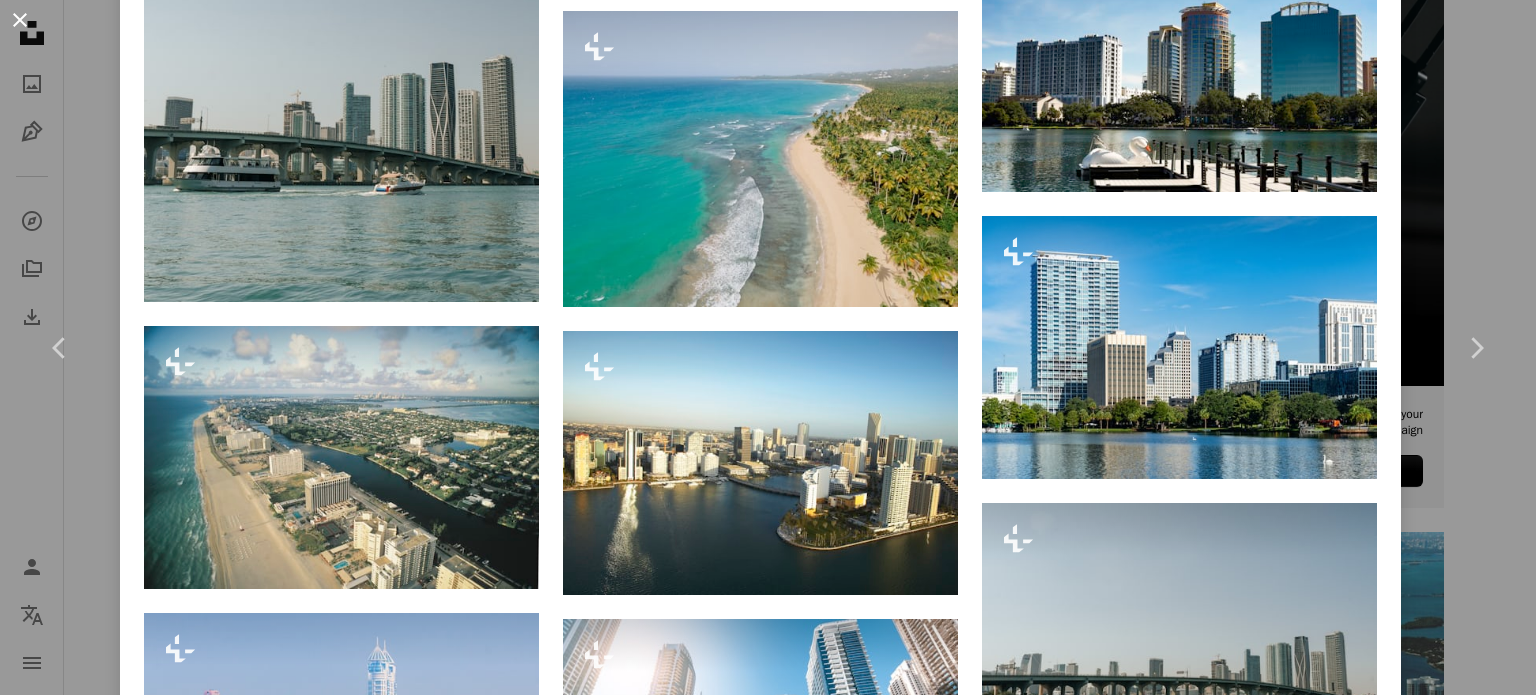 click on "An X shape" at bounding box center [20, 20] 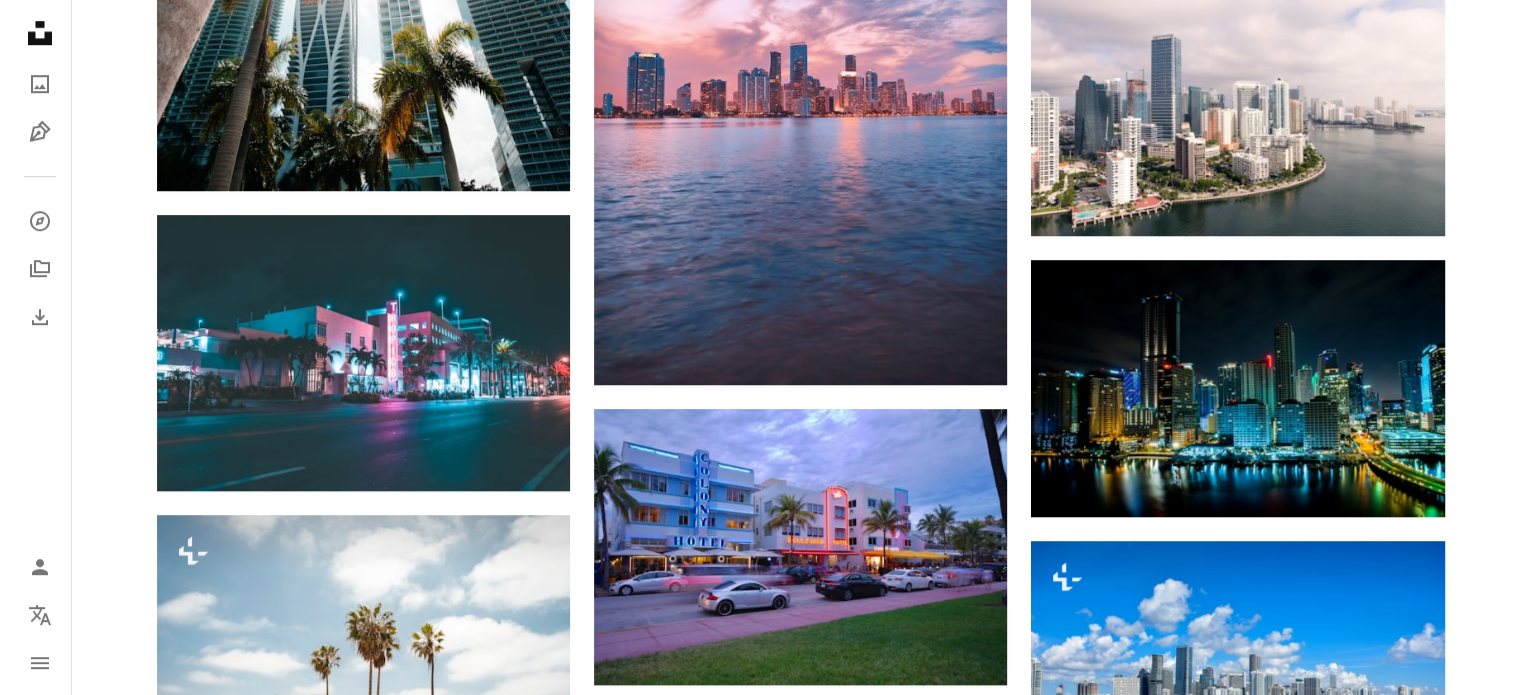 scroll, scrollTop: 1431, scrollLeft: 0, axis: vertical 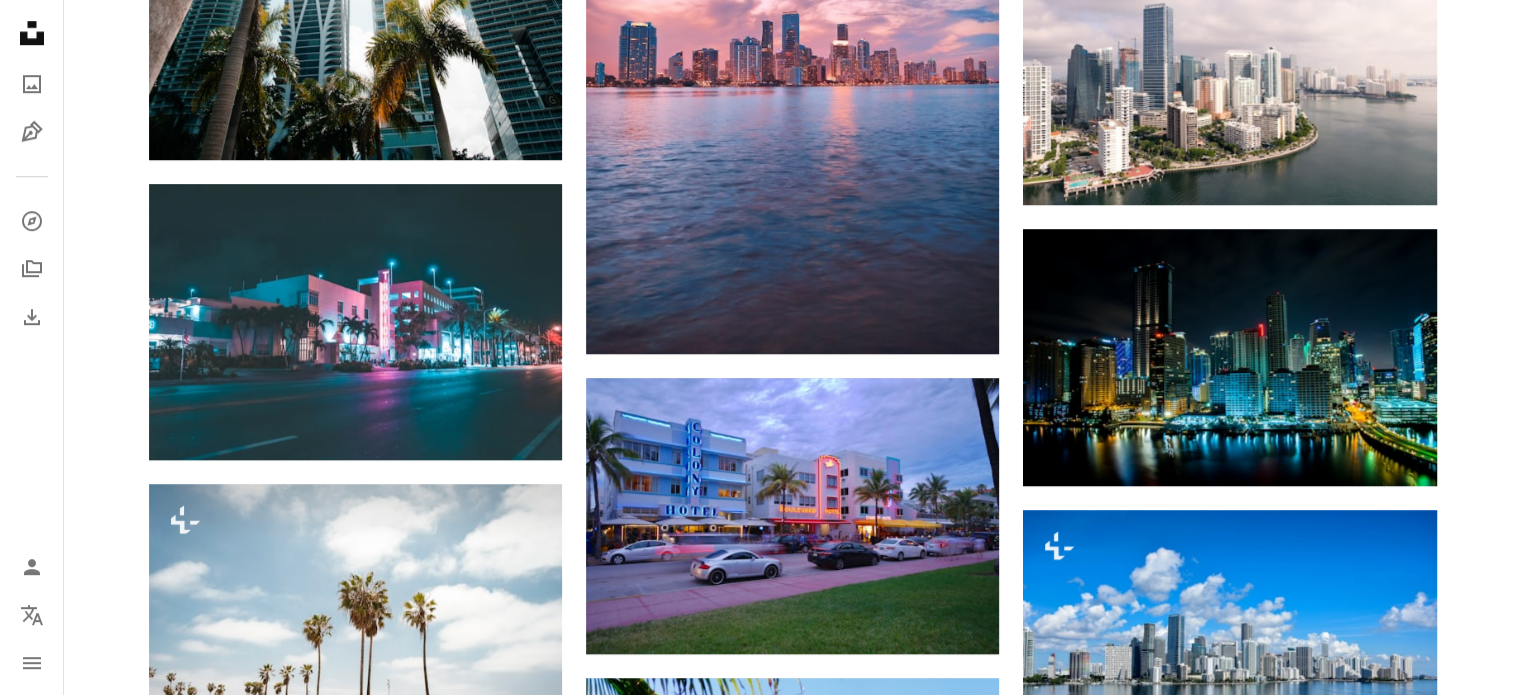 click at bounding box center [1229, 947] 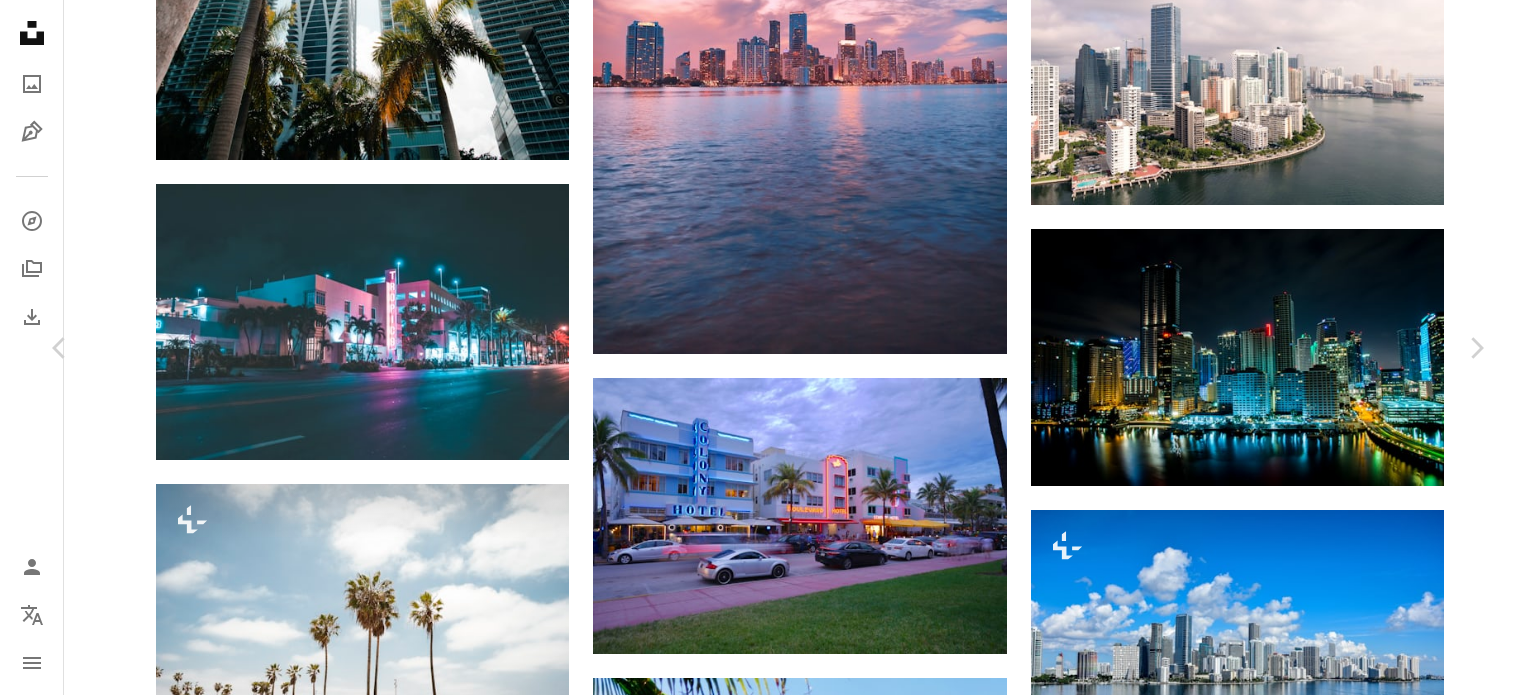 scroll, scrollTop: 5617, scrollLeft: 0, axis: vertical 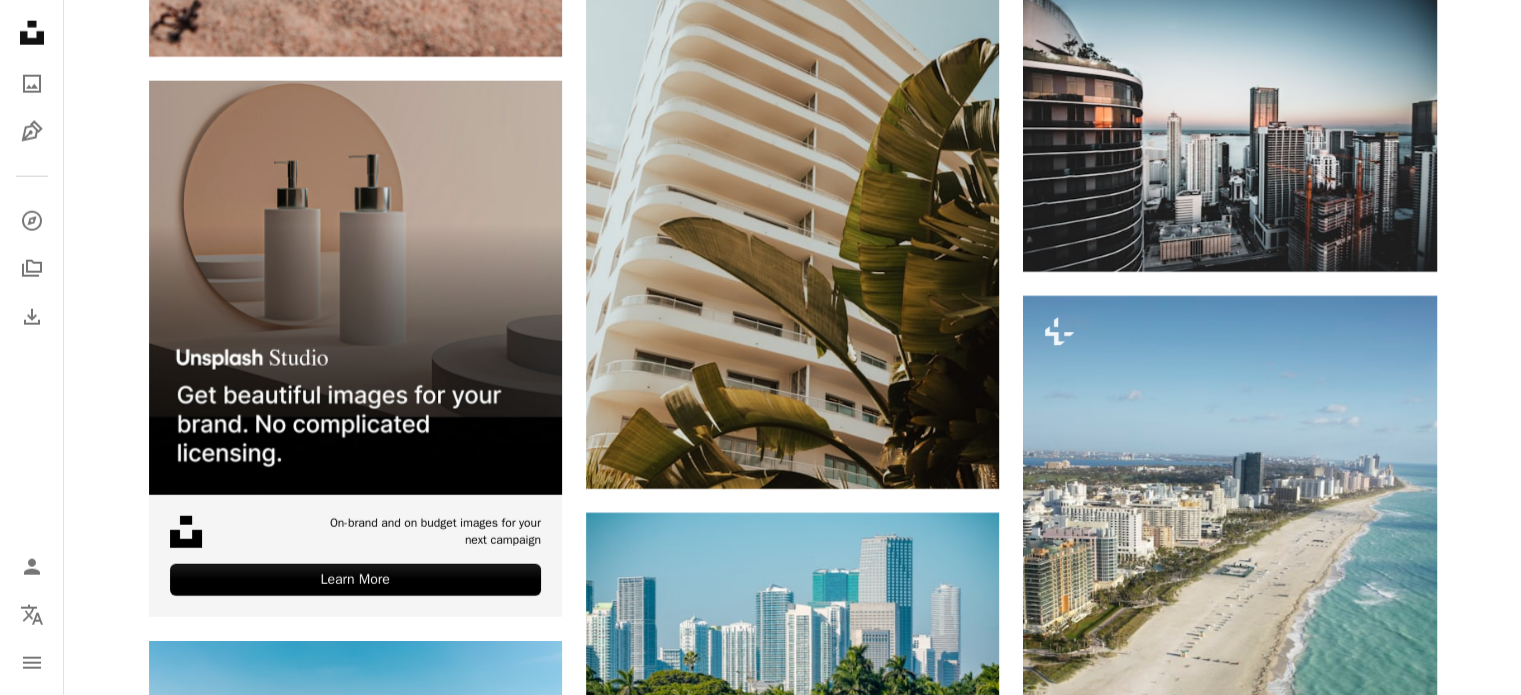 click at bounding box center (1229, 1079) 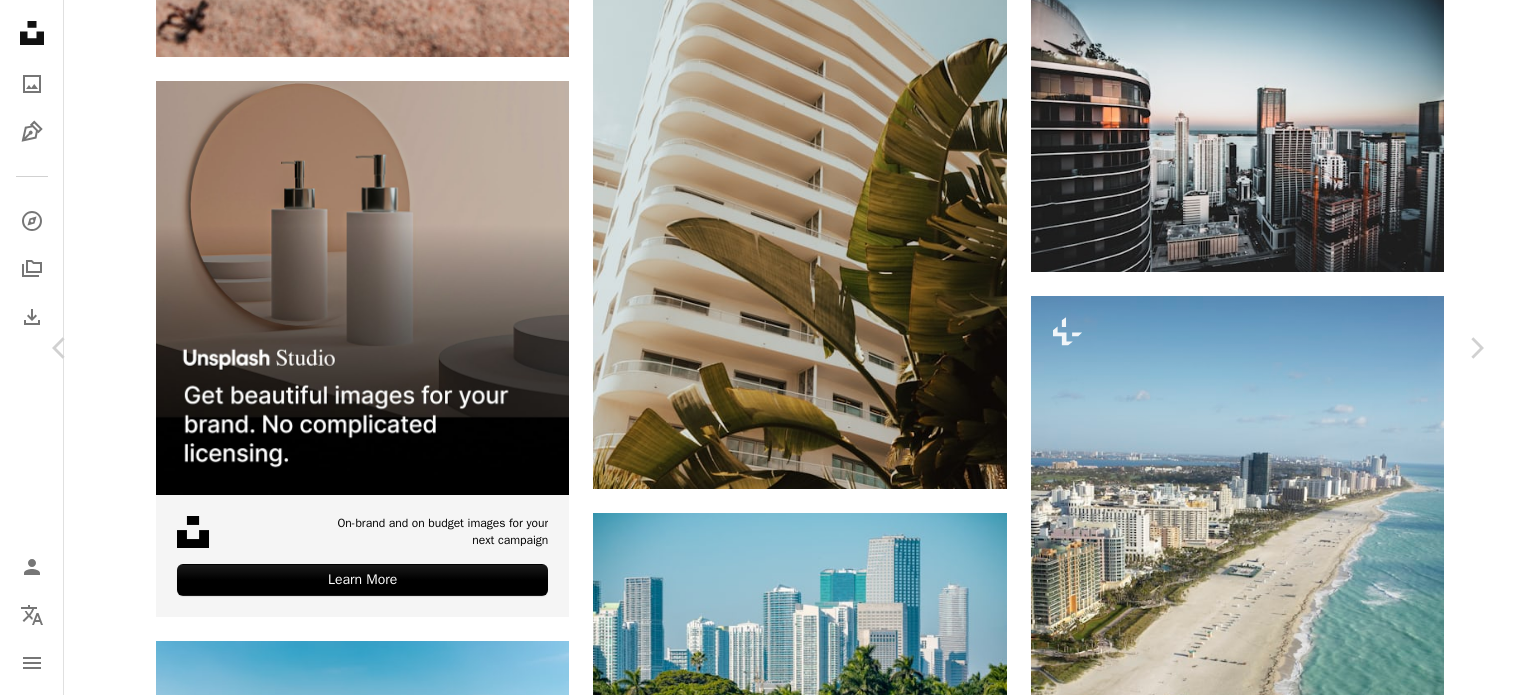 scroll, scrollTop: 400, scrollLeft: 0, axis: vertical 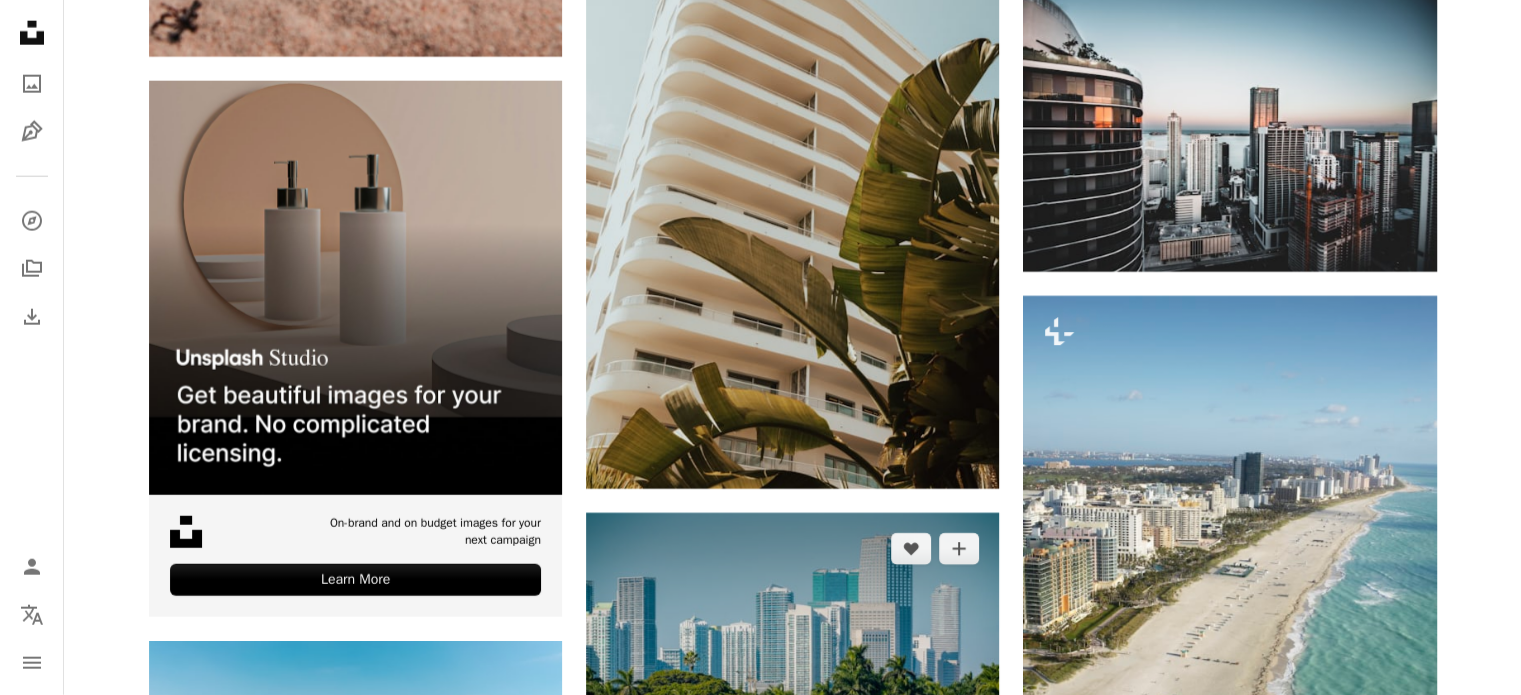 click at bounding box center [792, 650] 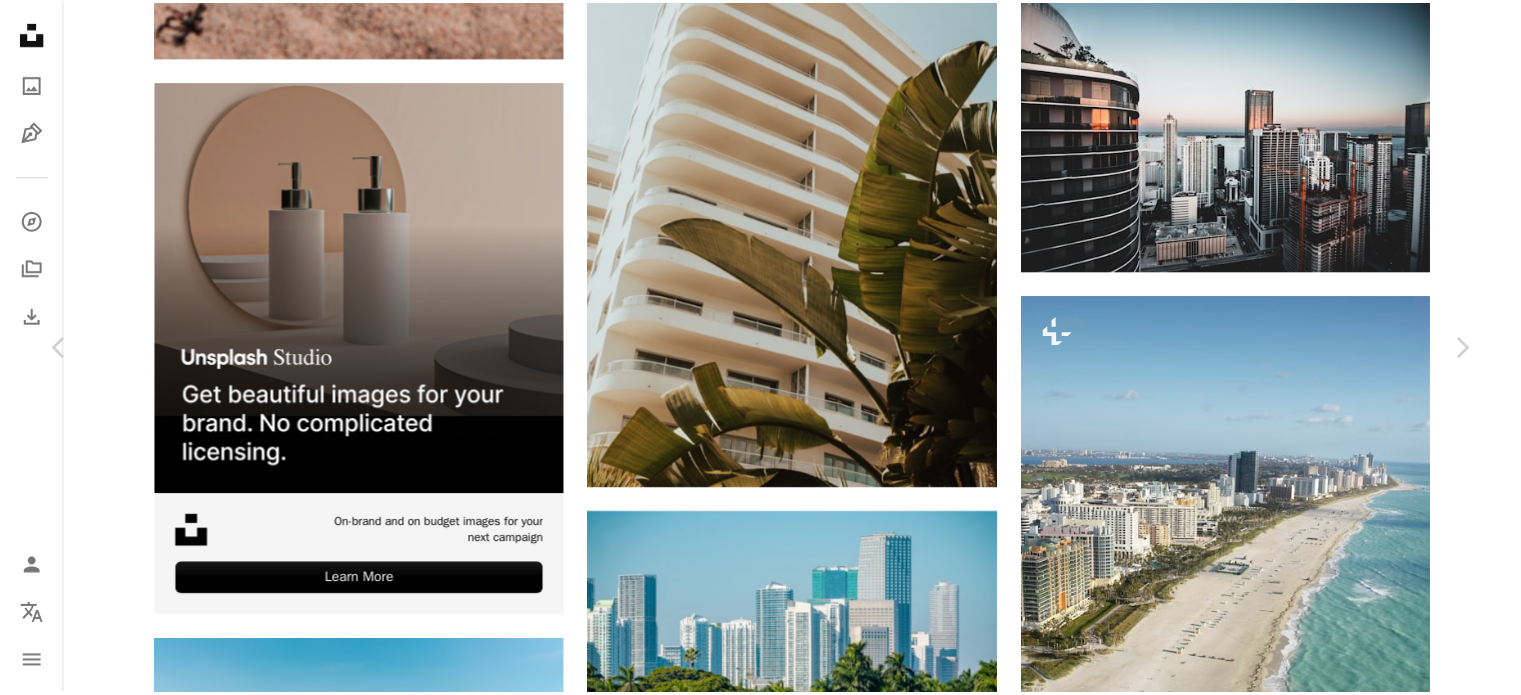 scroll, scrollTop: 300, scrollLeft: 0, axis: vertical 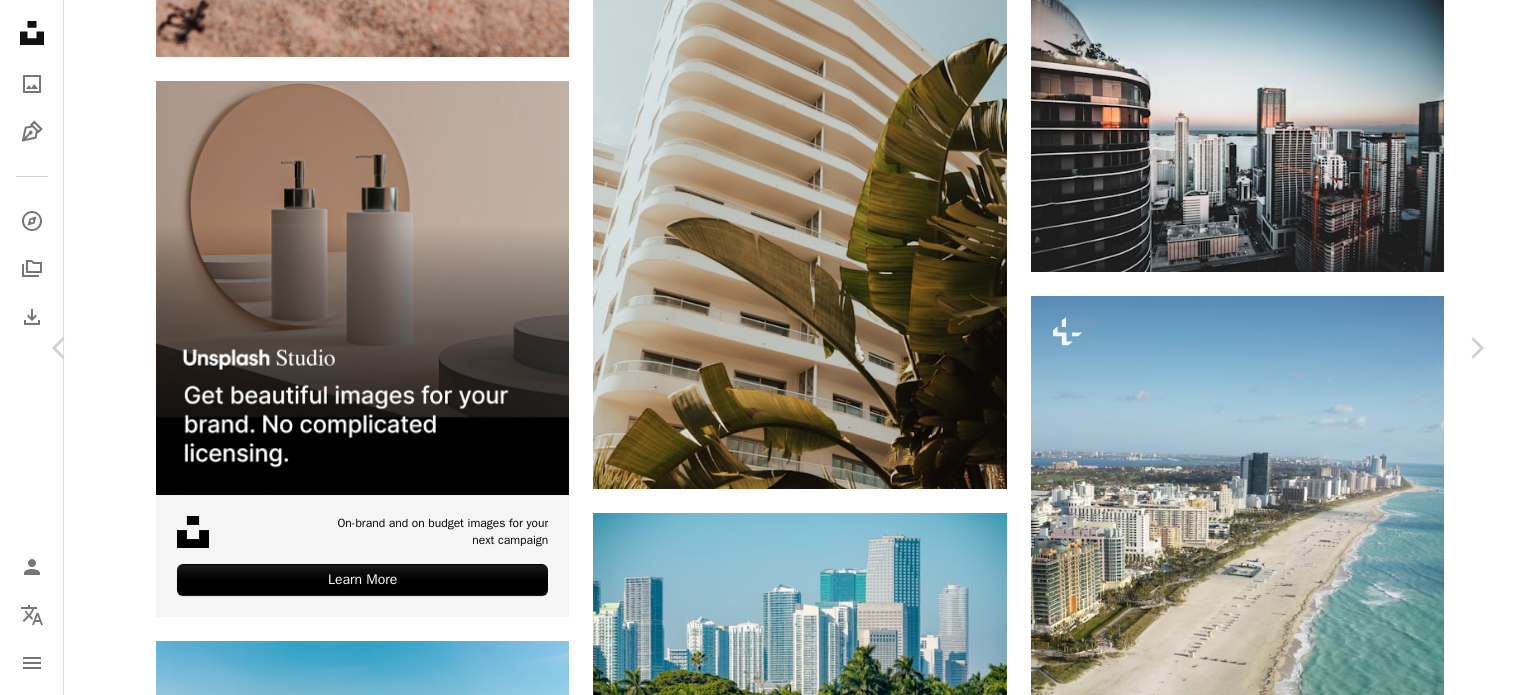 click on "An X shape" at bounding box center [20, 20] 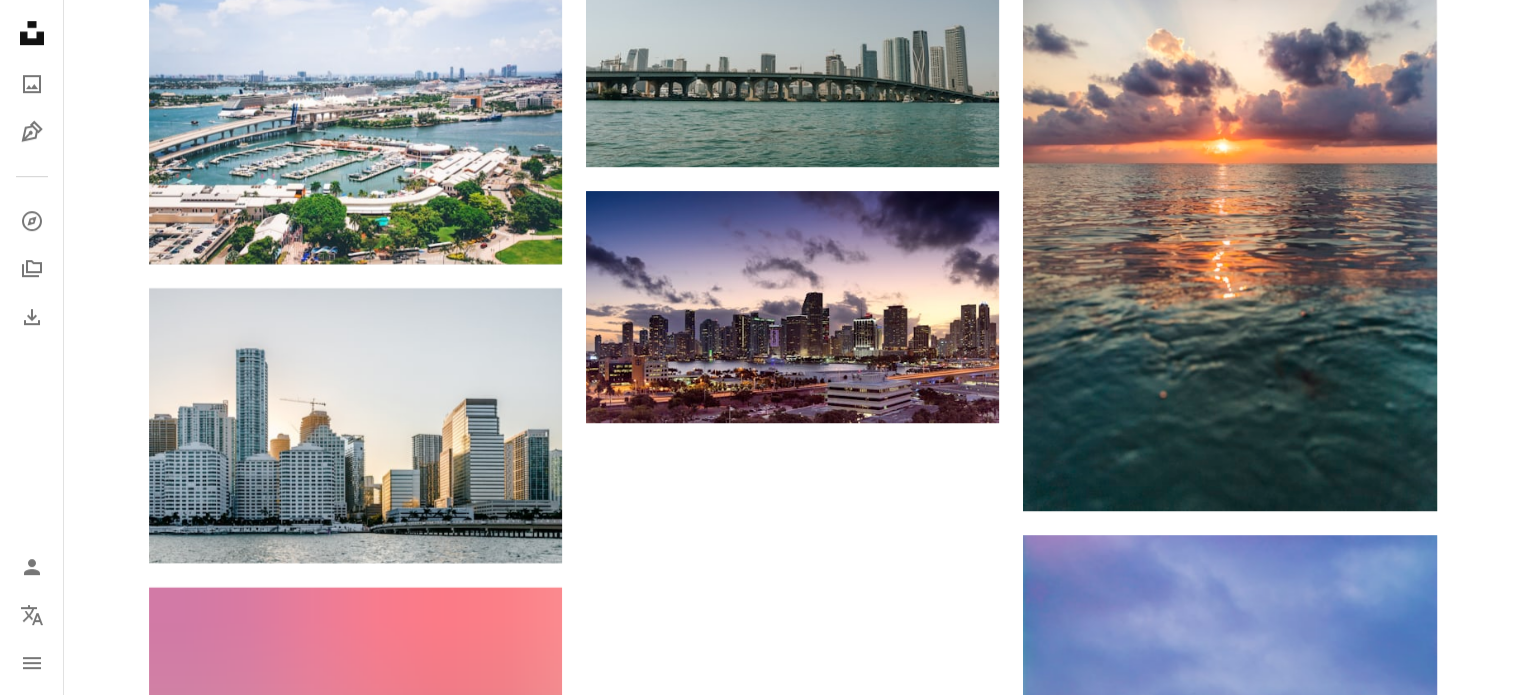 scroll, scrollTop: 8931, scrollLeft: 0, axis: vertical 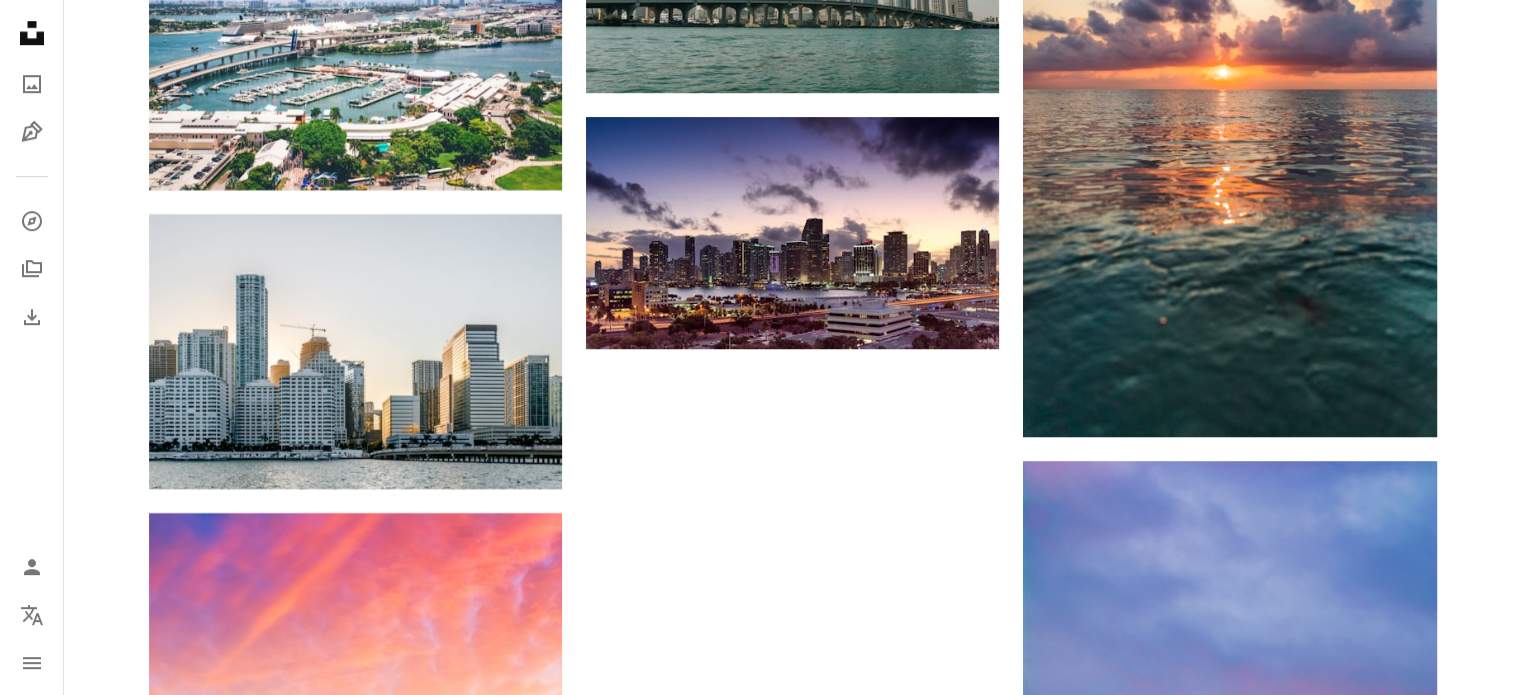 click on "Load more" at bounding box center [793, 1919] 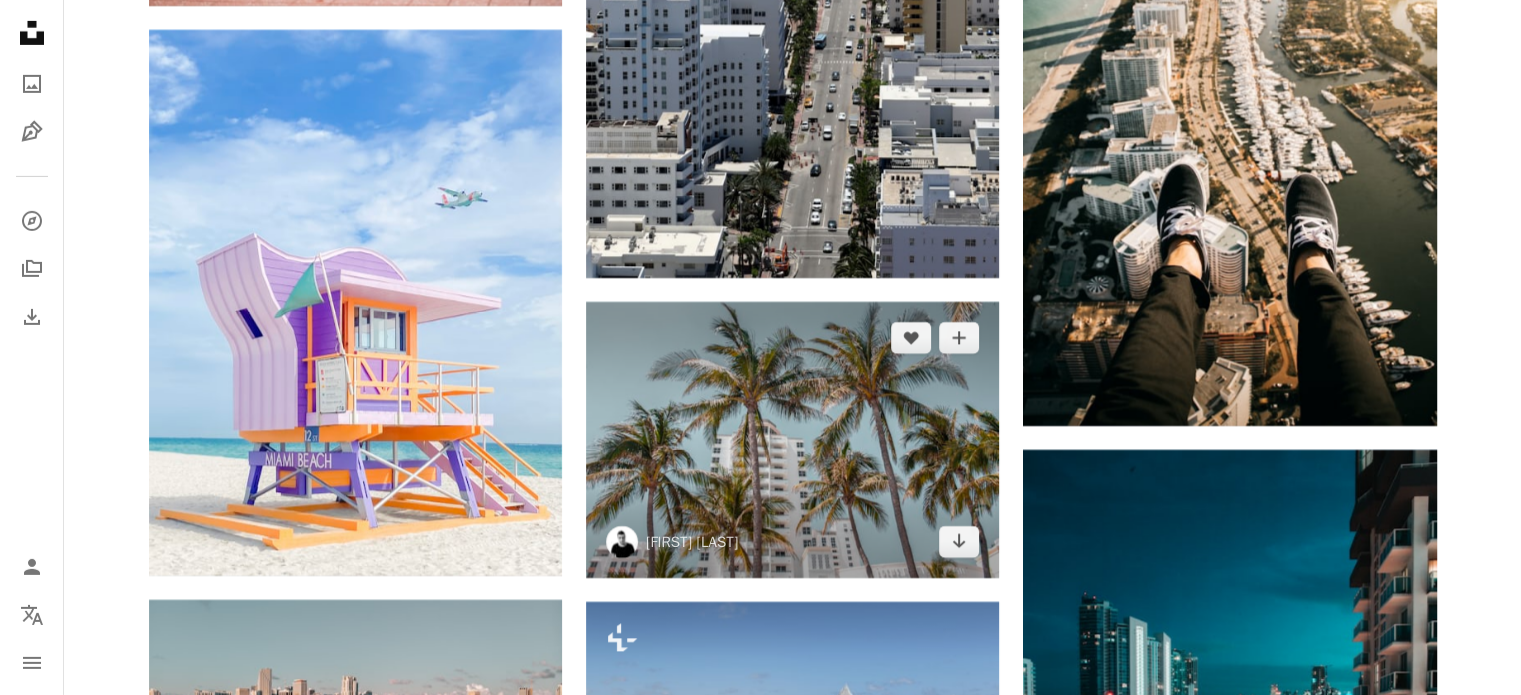 scroll, scrollTop: 14431, scrollLeft: 0, axis: vertical 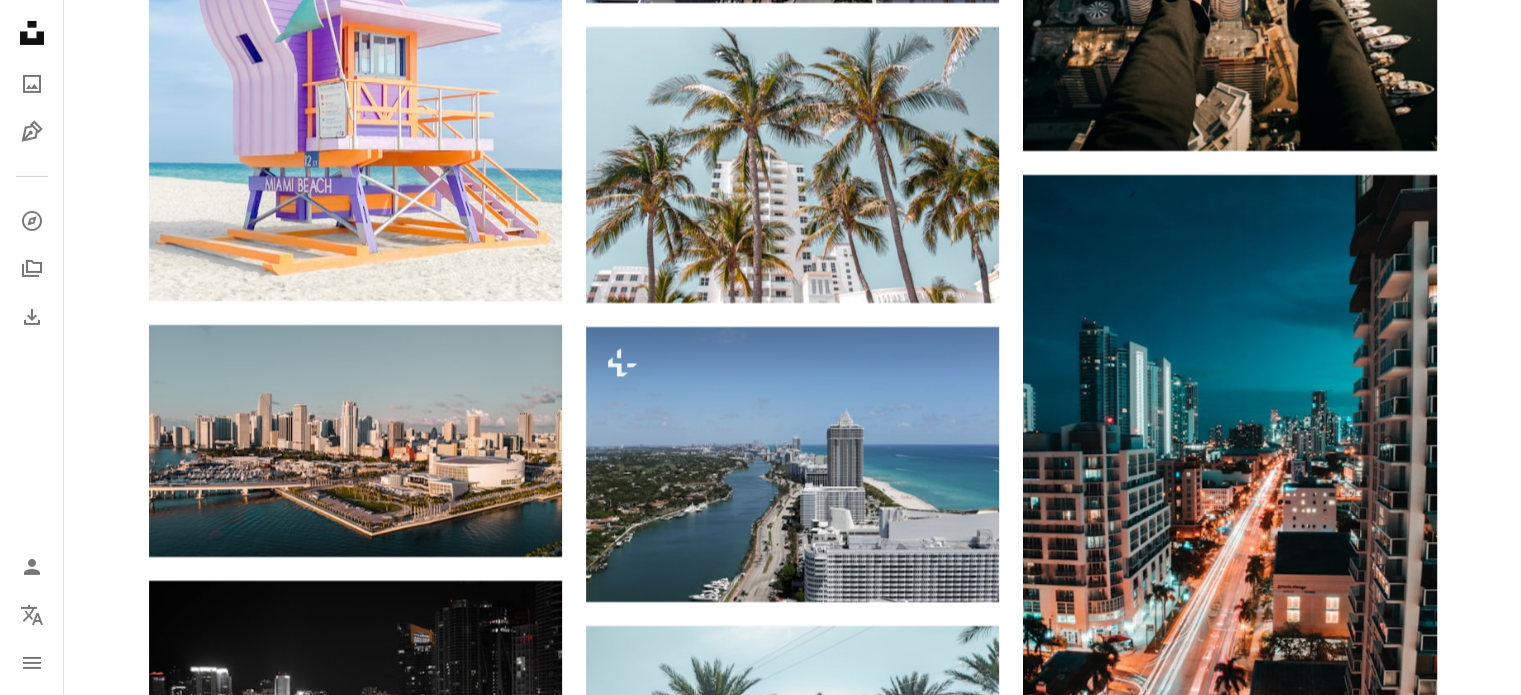 click at bounding box center (1229, 1556) 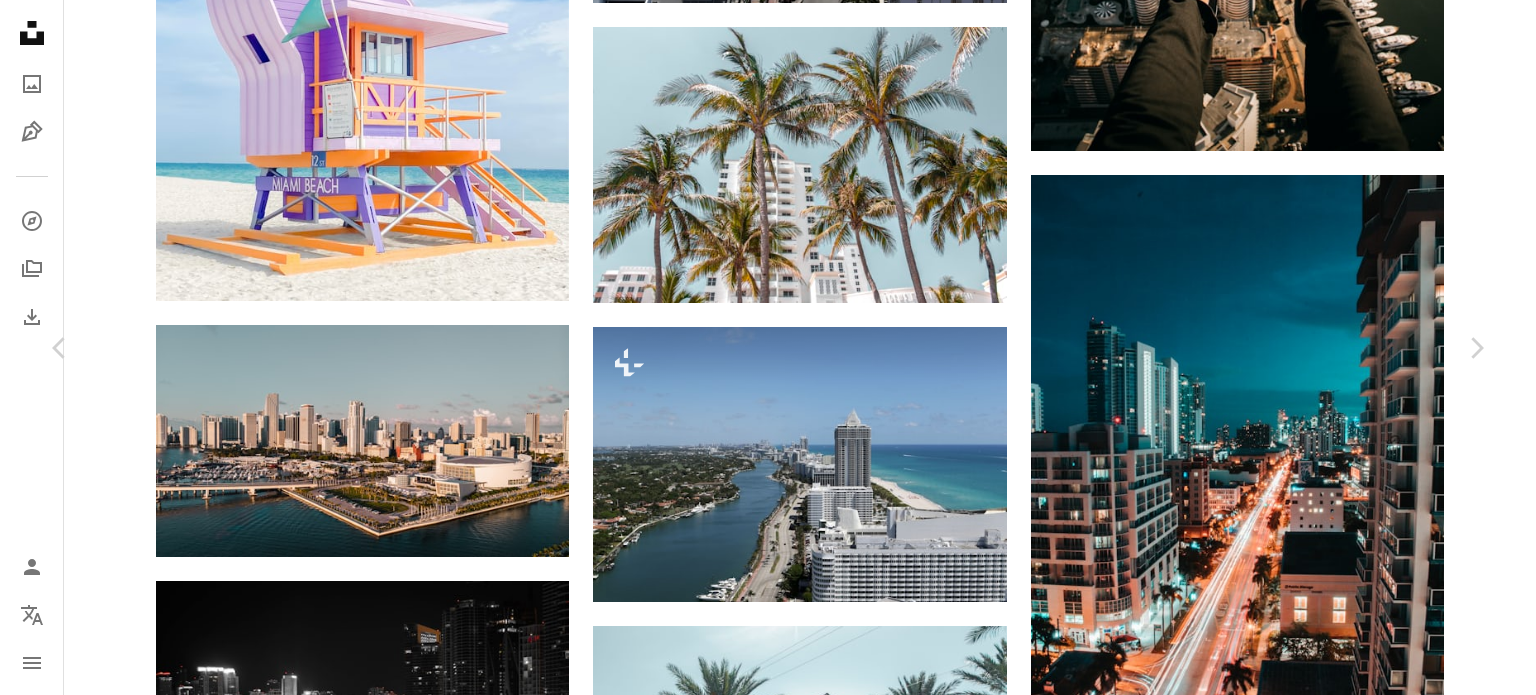 scroll, scrollTop: 4400, scrollLeft: 0, axis: vertical 